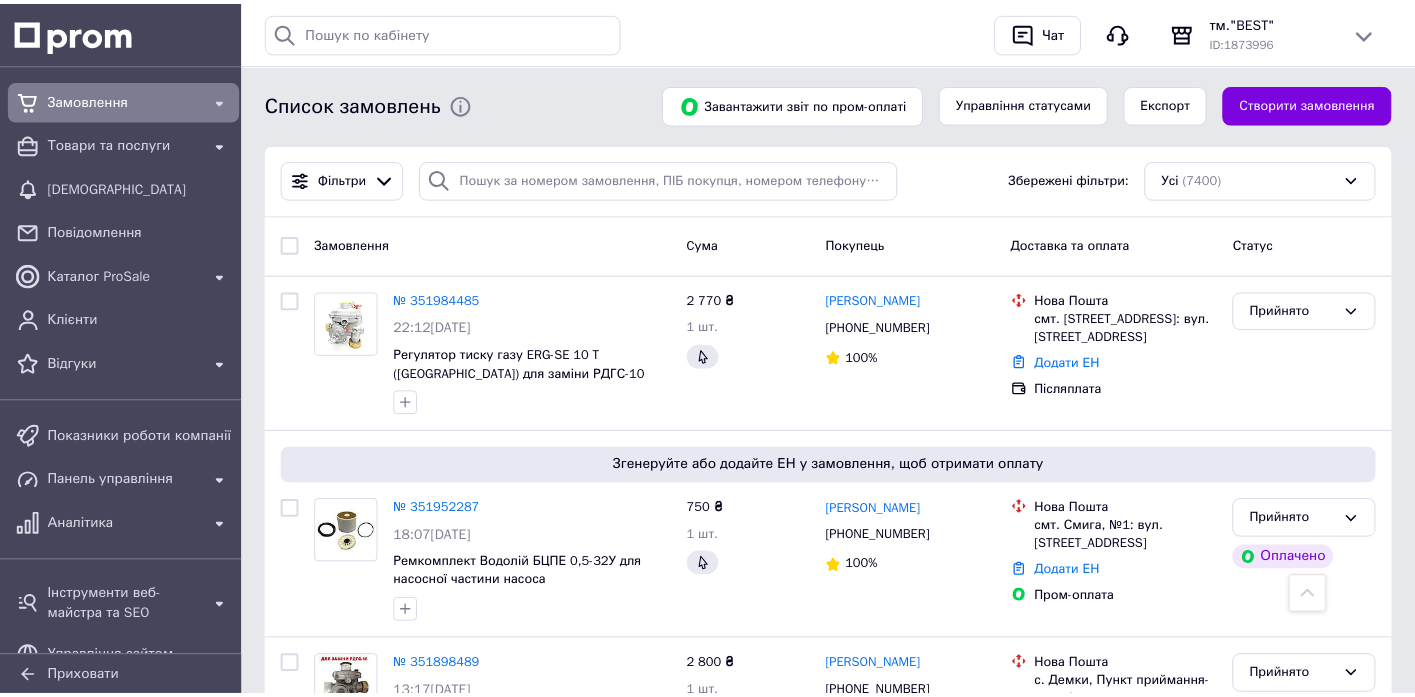scroll, scrollTop: 444, scrollLeft: 0, axis: vertical 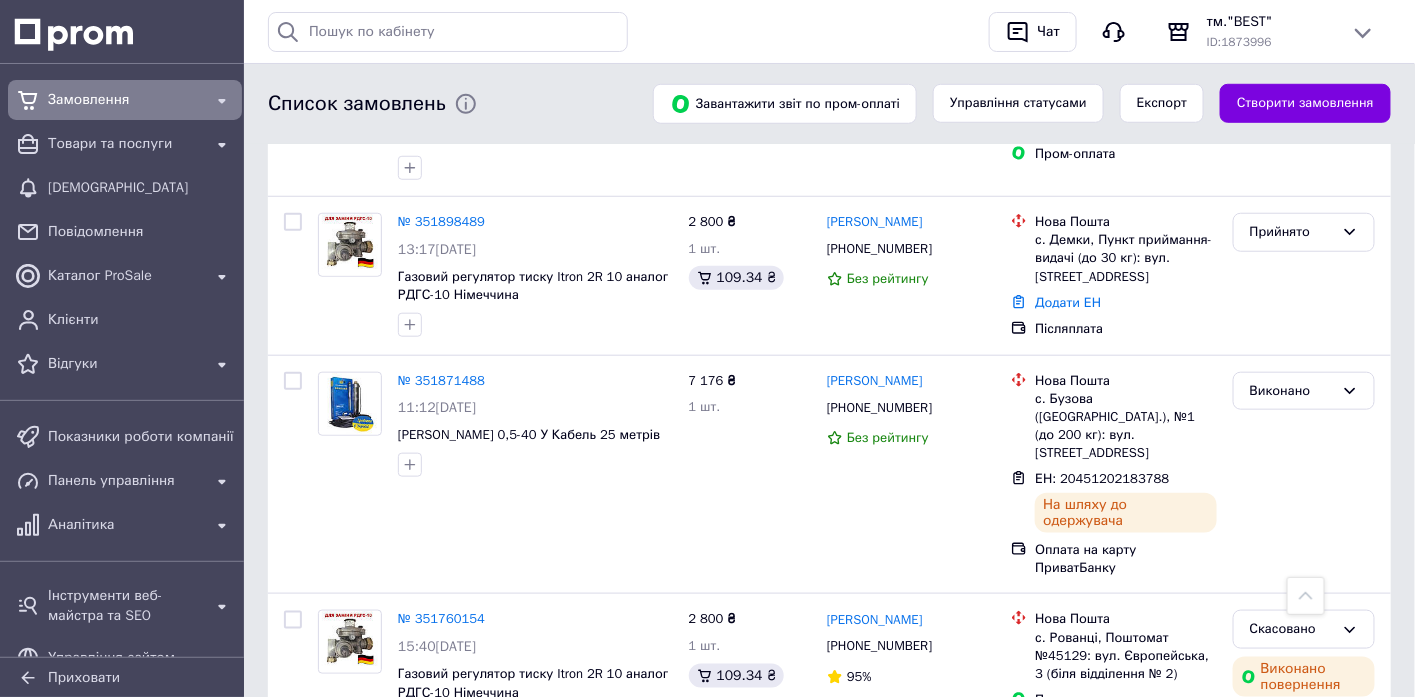 click on "Замовлення" at bounding box center [125, 100] 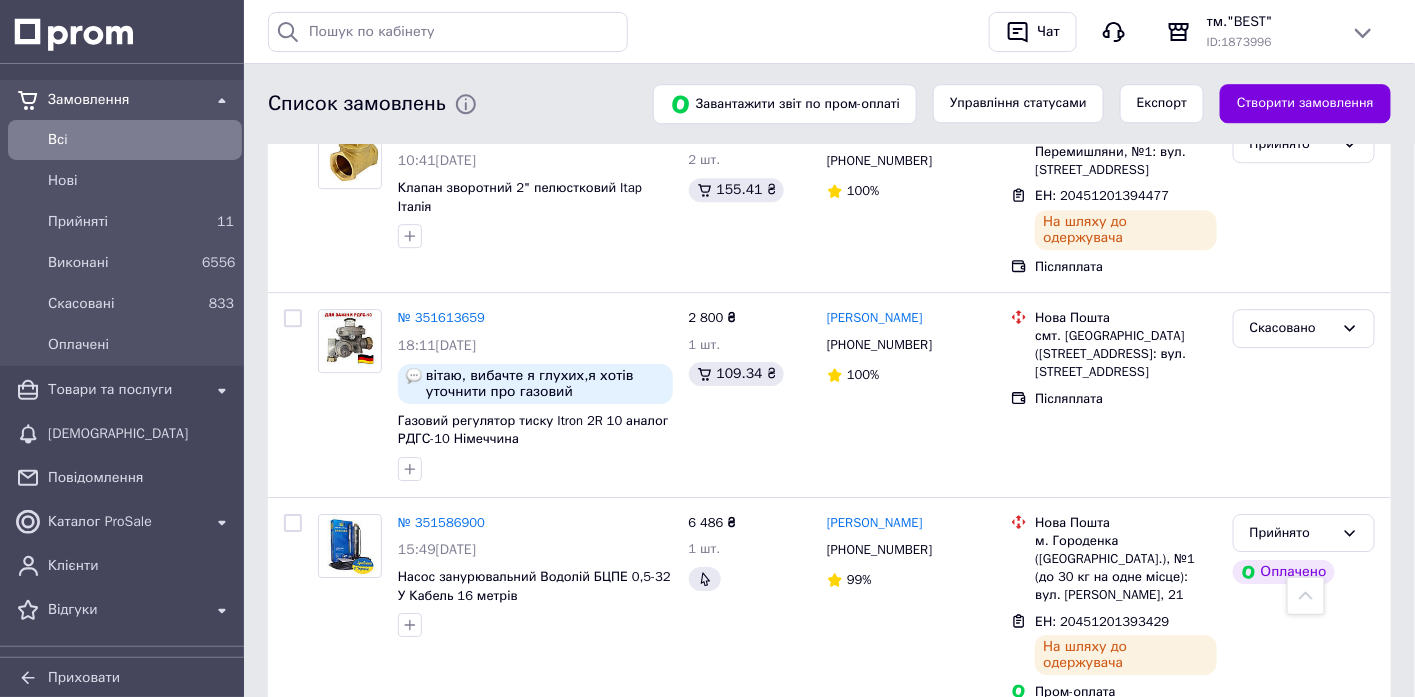 scroll, scrollTop: 1888, scrollLeft: 0, axis: vertical 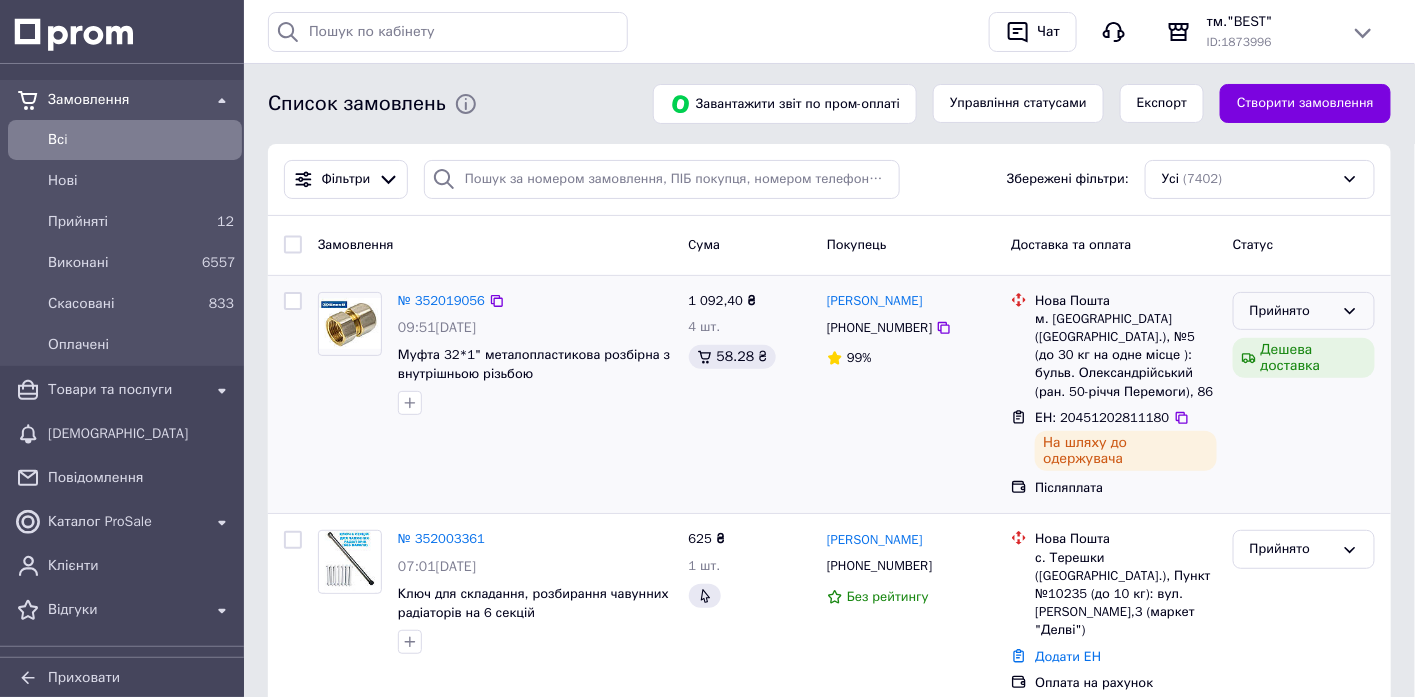 click 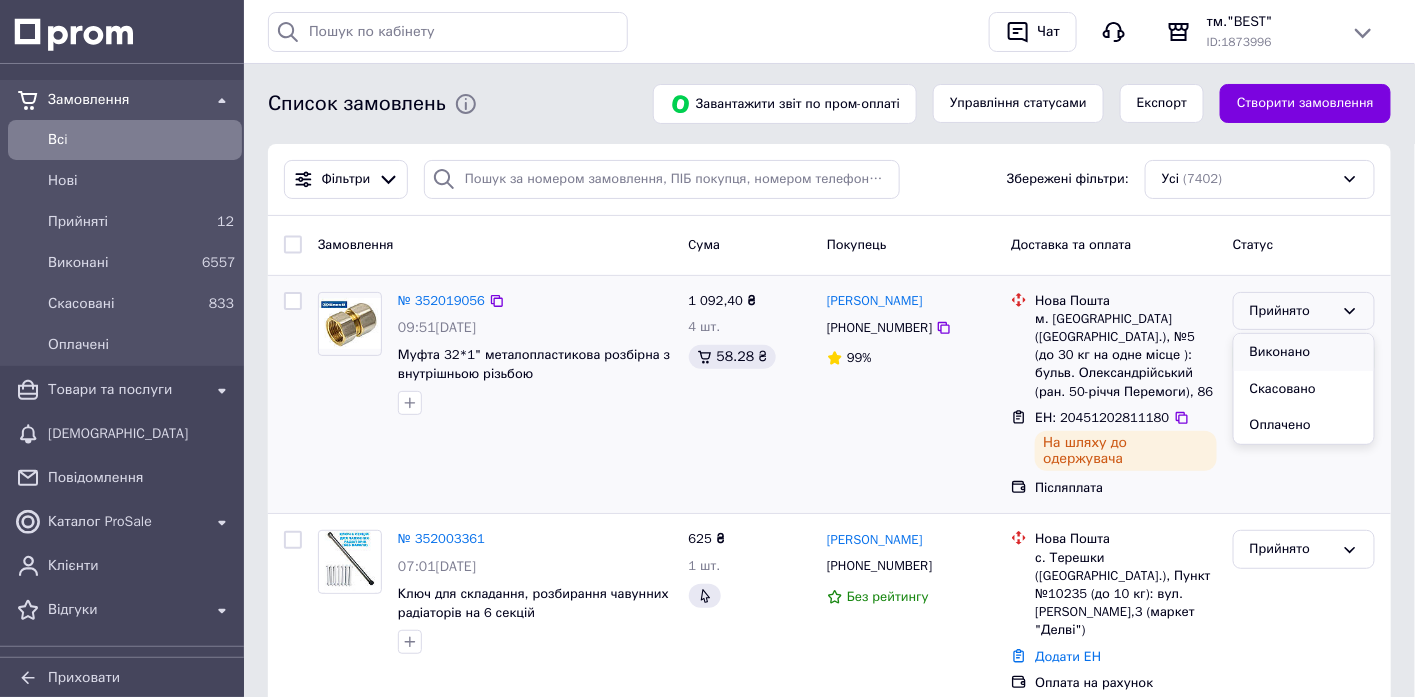 click on "Виконано" at bounding box center [1304, 352] 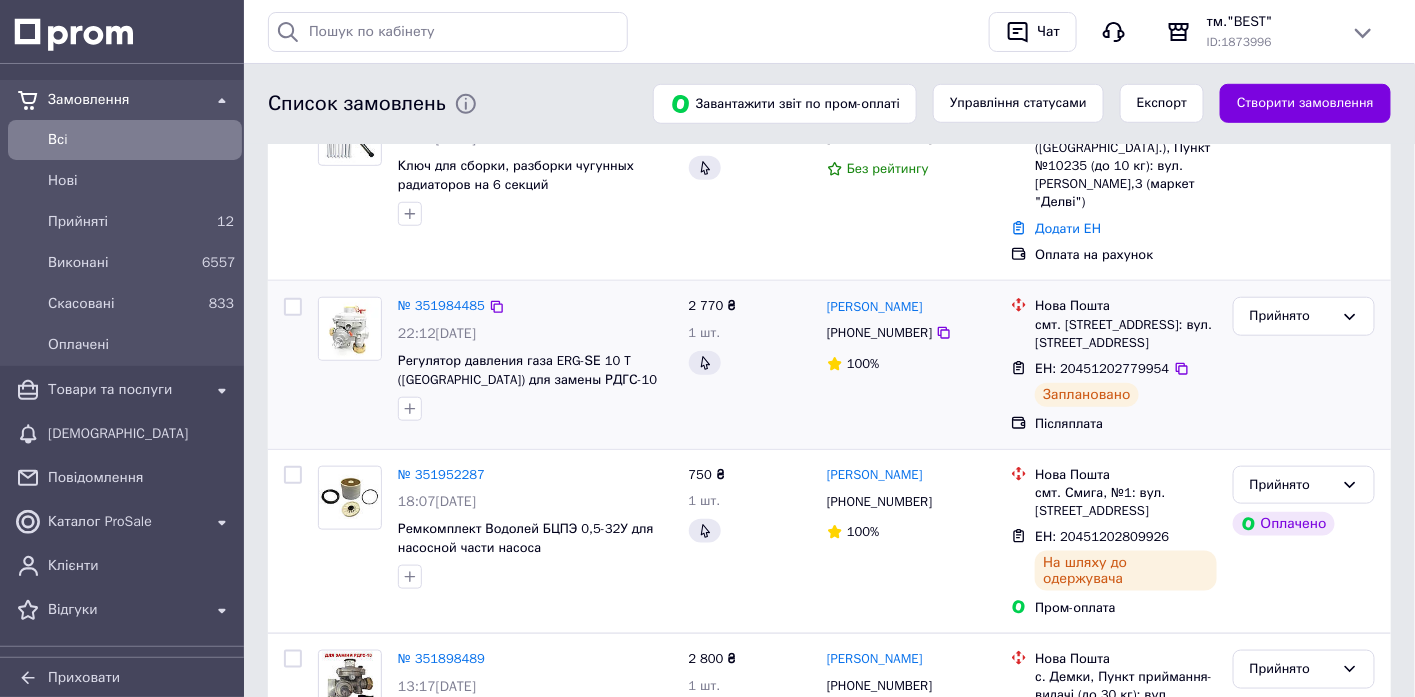 scroll, scrollTop: 444, scrollLeft: 0, axis: vertical 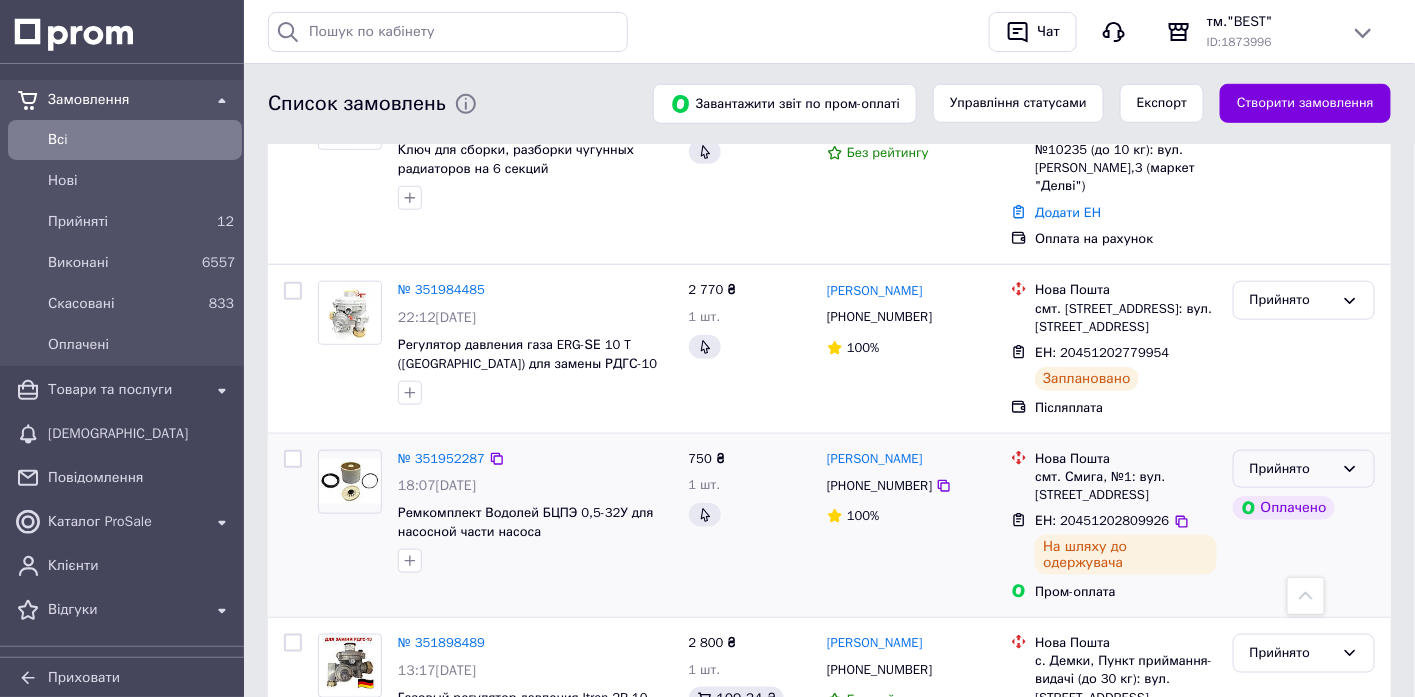 click 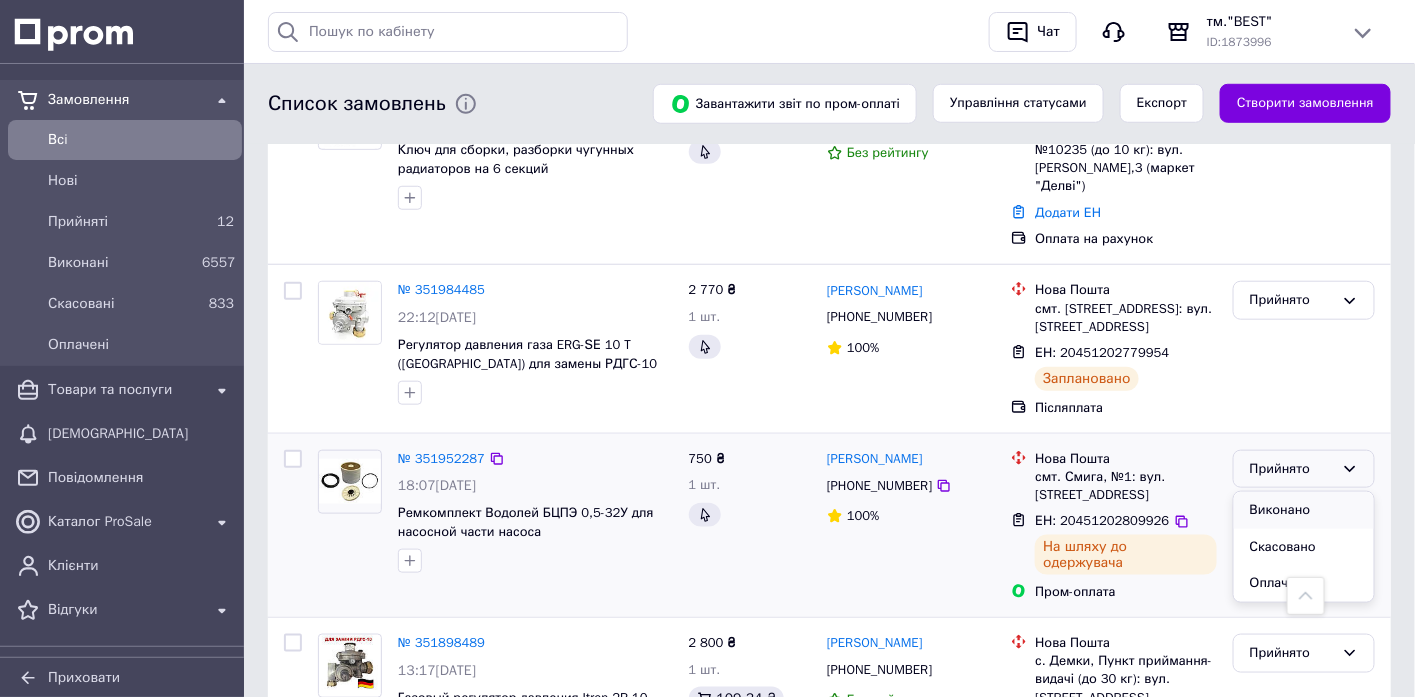 click on "Виконано" at bounding box center [1304, 510] 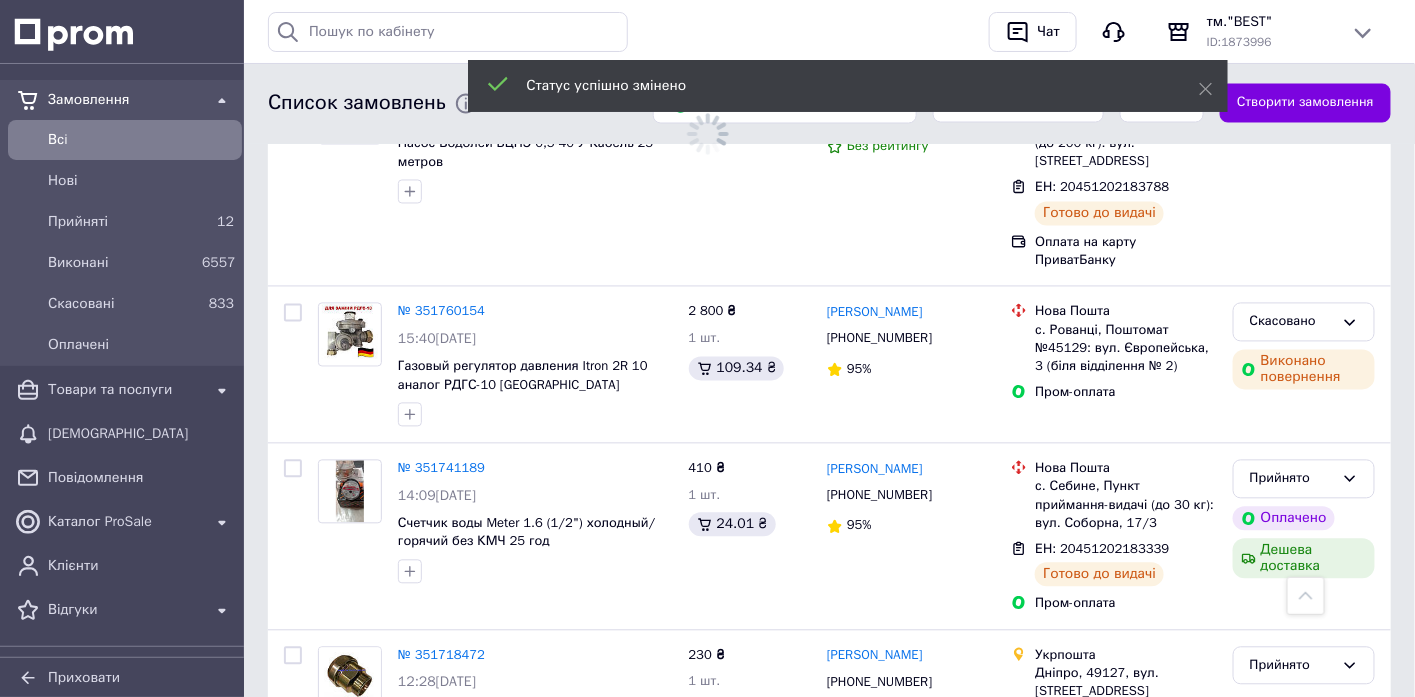 scroll, scrollTop: 1222, scrollLeft: 0, axis: vertical 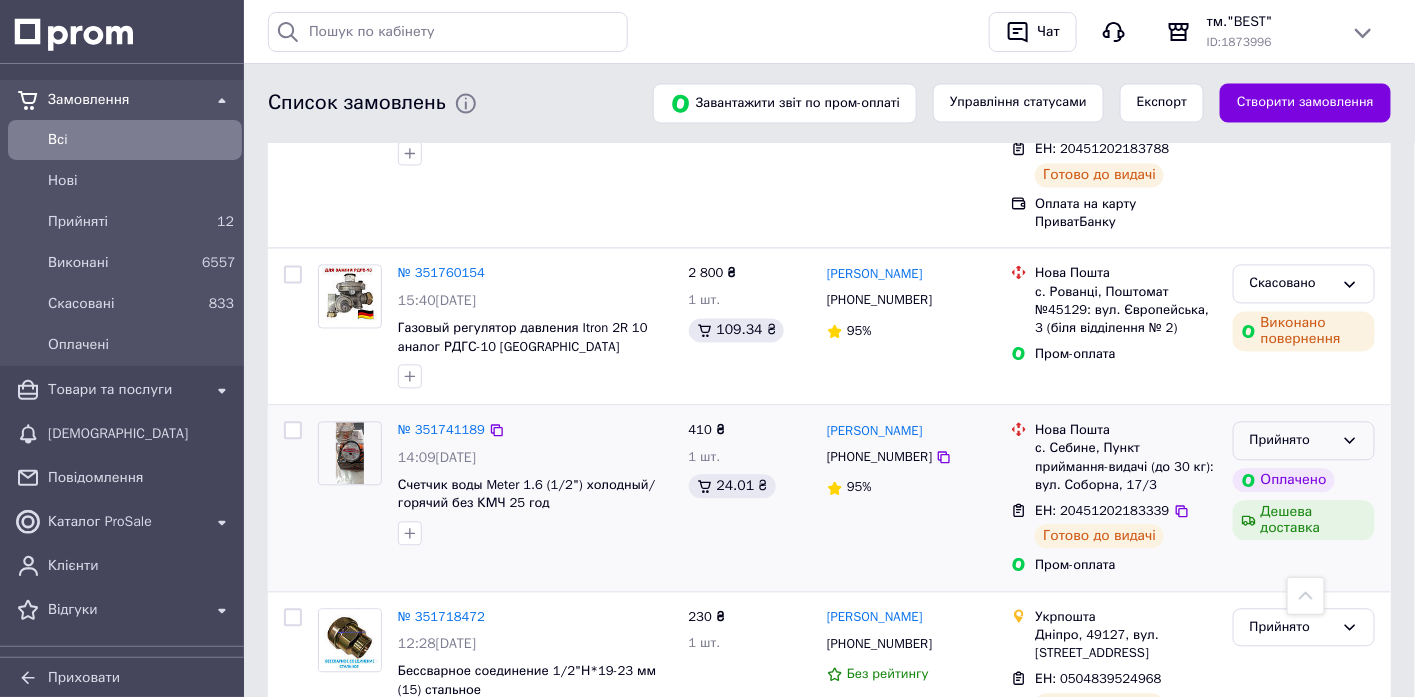 click 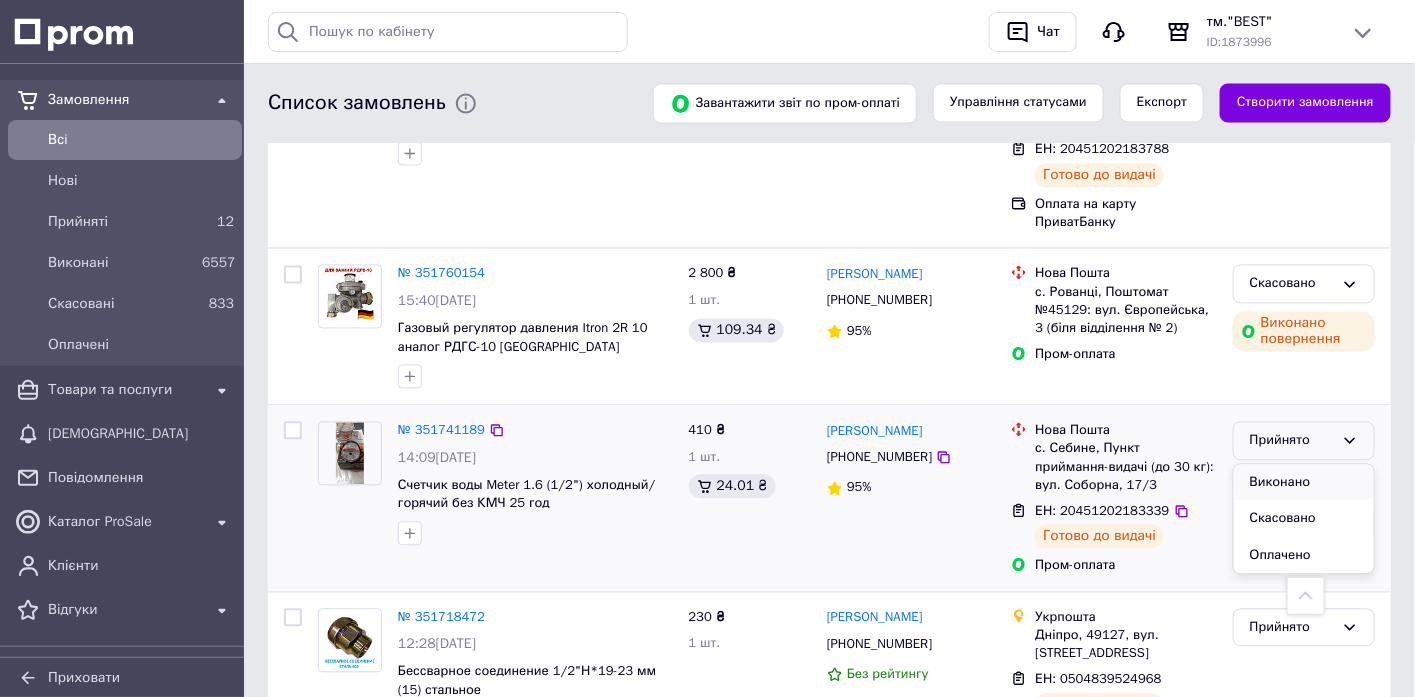 click on "Виконано" at bounding box center (1304, 483) 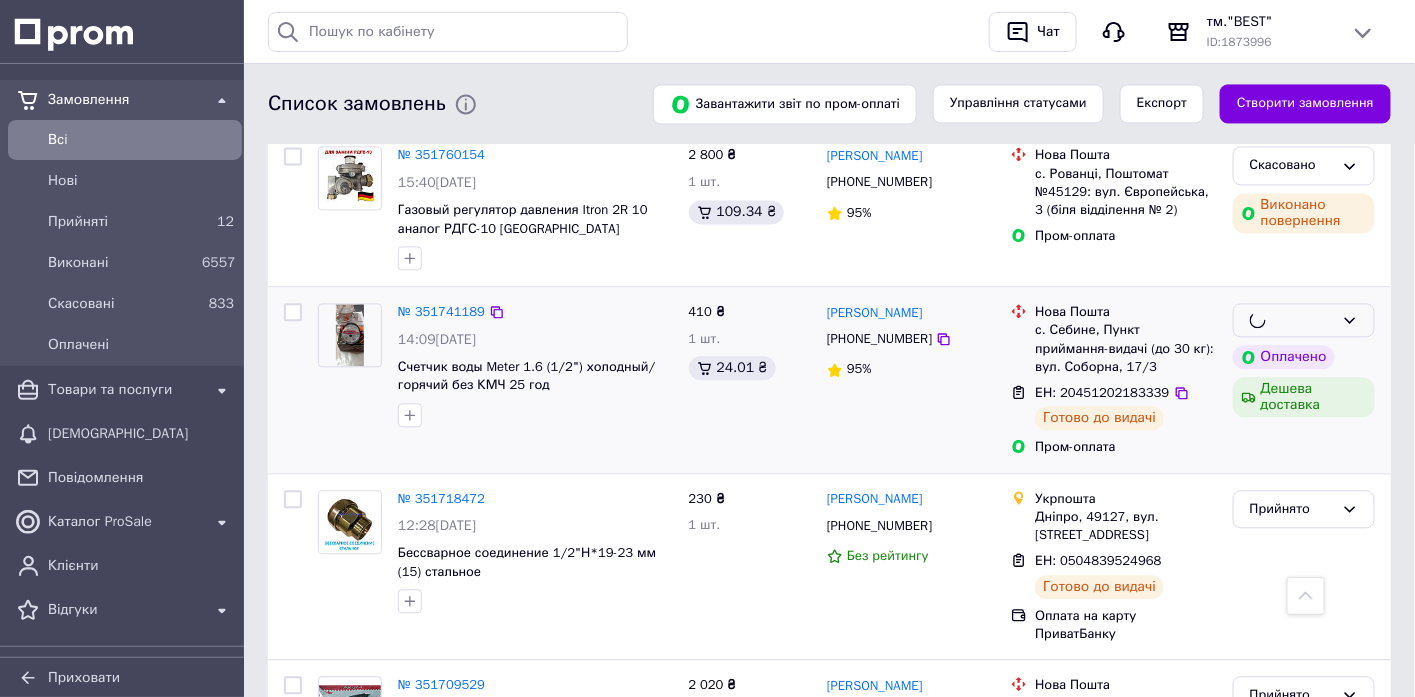 scroll, scrollTop: 1444, scrollLeft: 0, axis: vertical 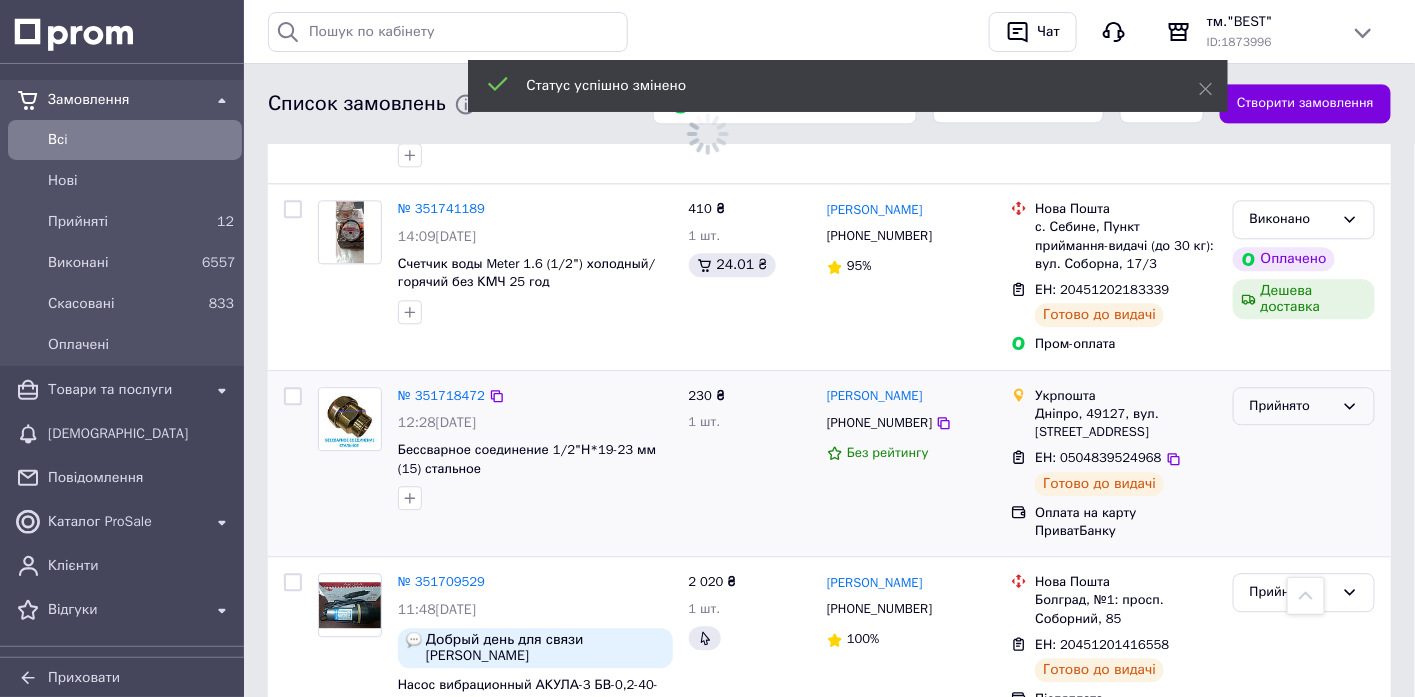 click 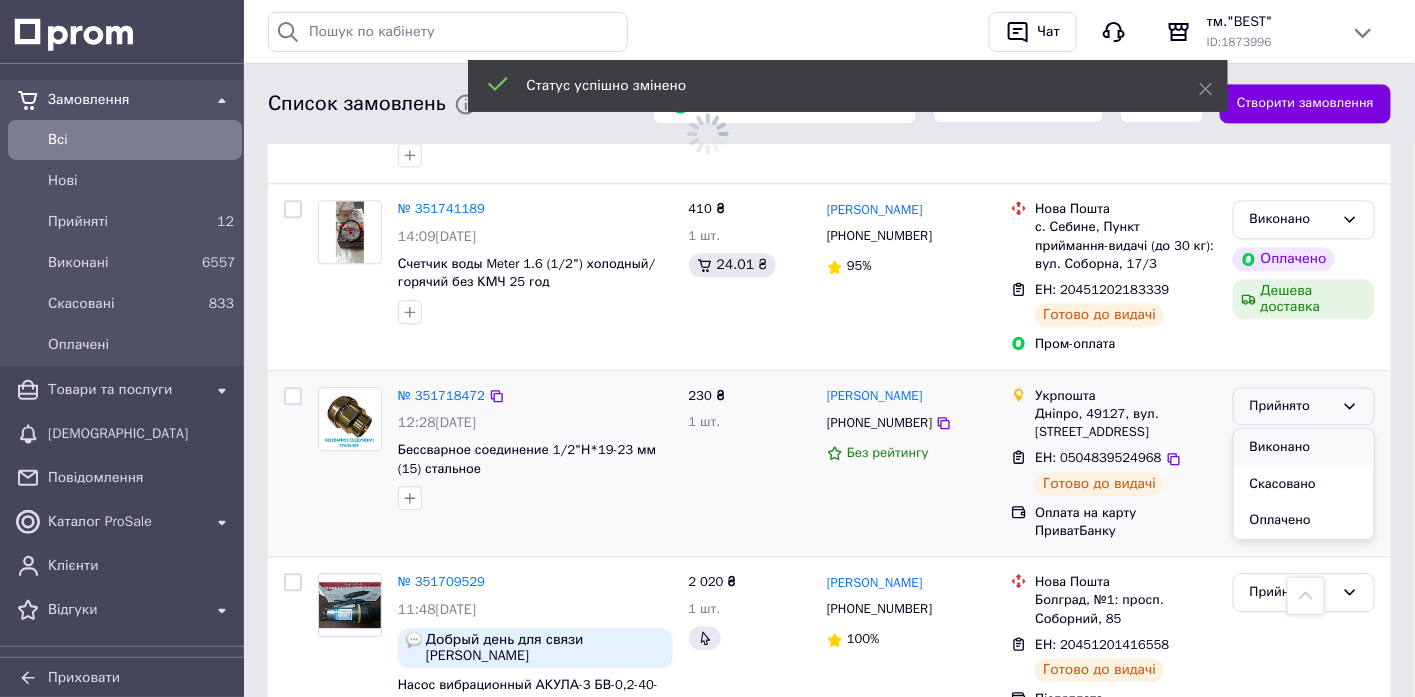 click on "Виконано" at bounding box center (1304, 447) 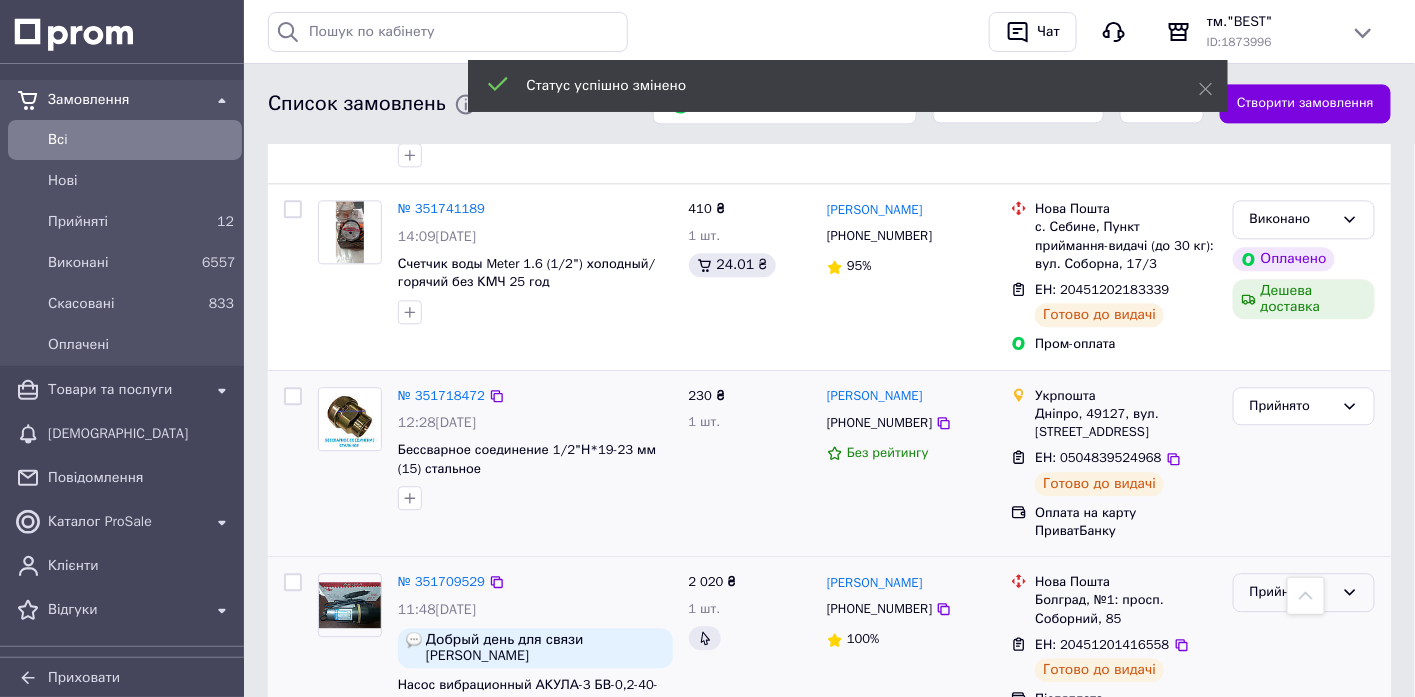 click 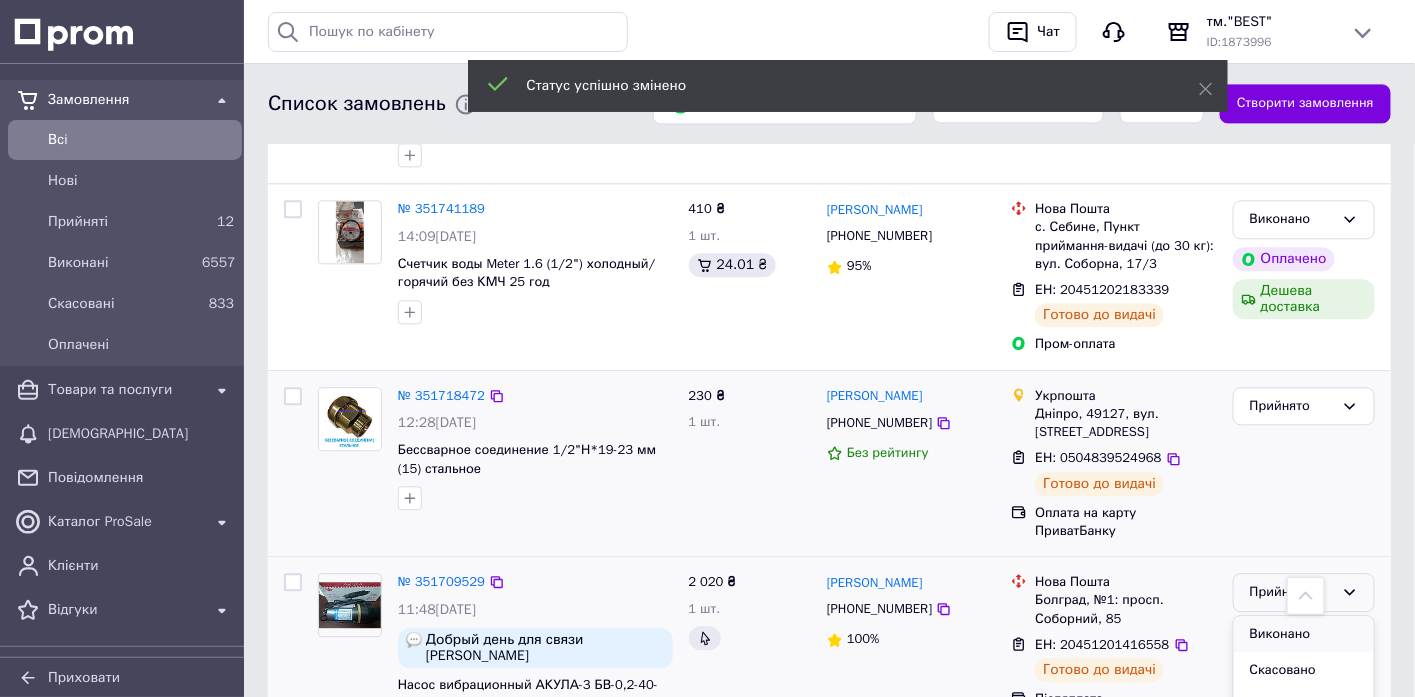 click on "Виконано" at bounding box center (1304, 634) 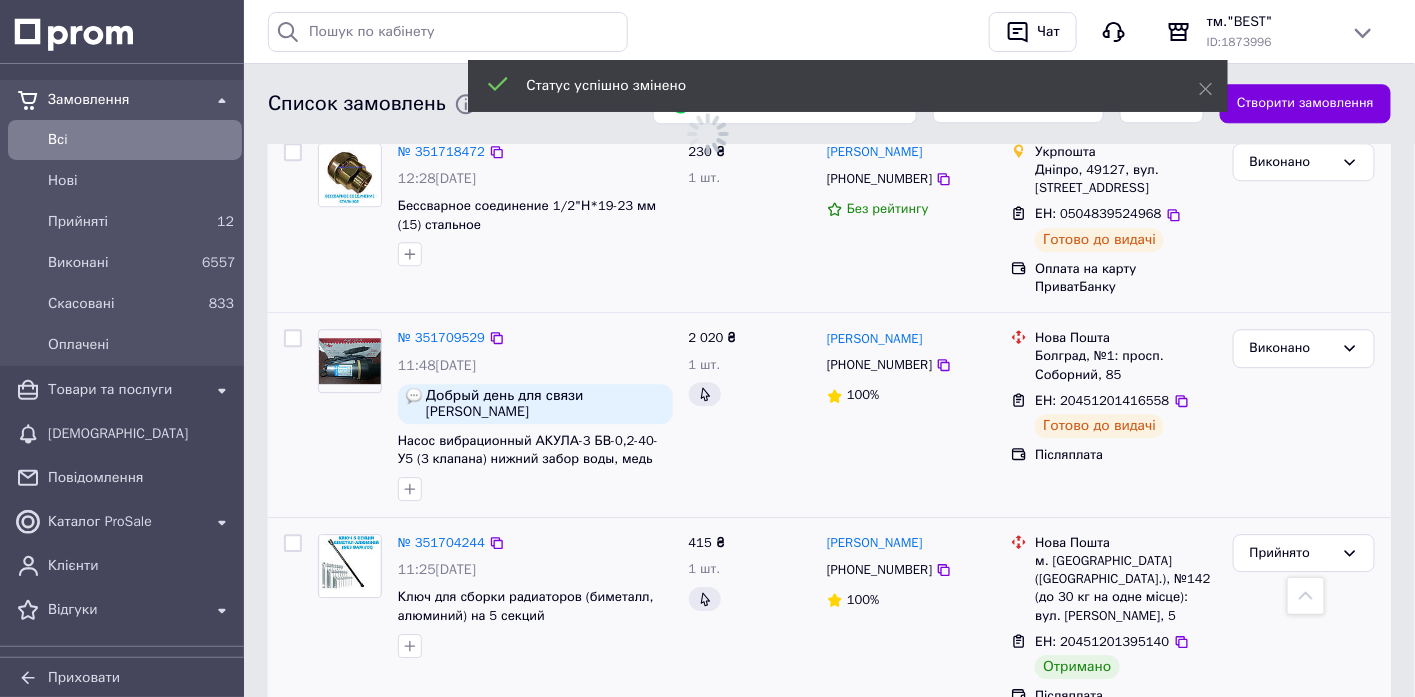 scroll, scrollTop: 1777, scrollLeft: 0, axis: vertical 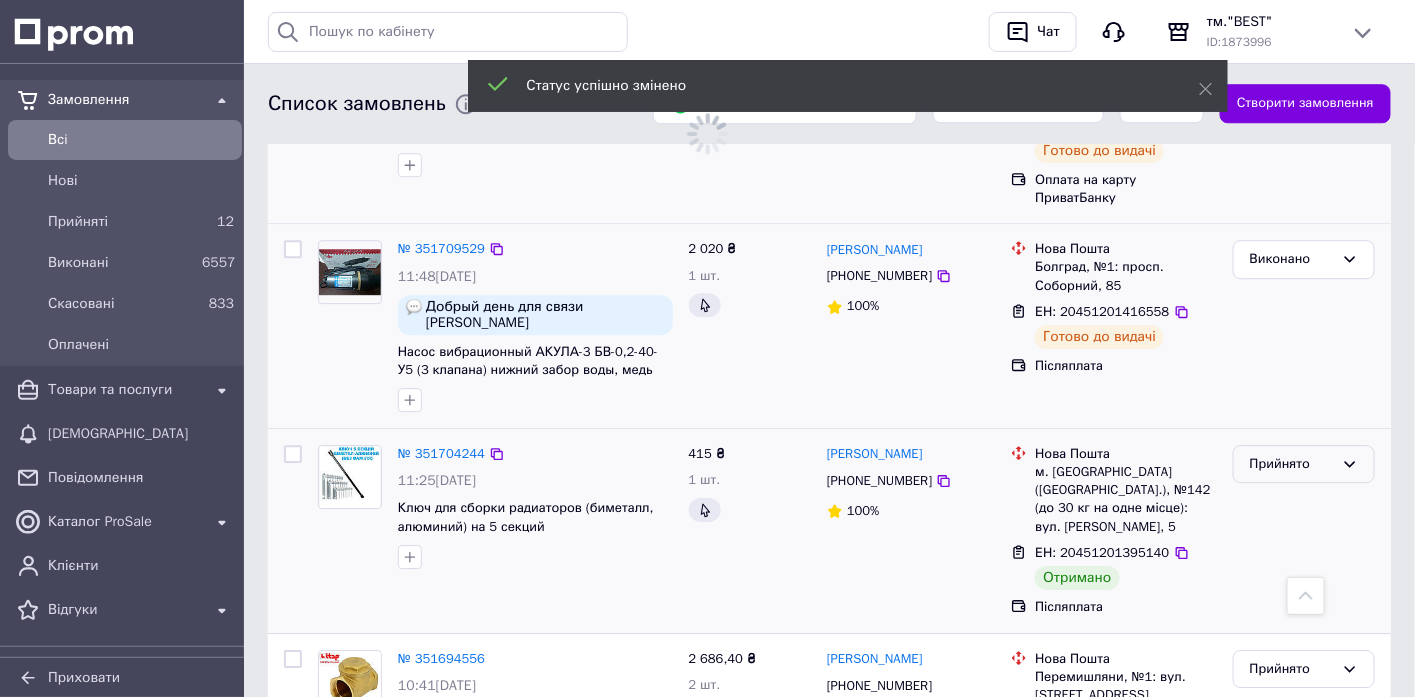click 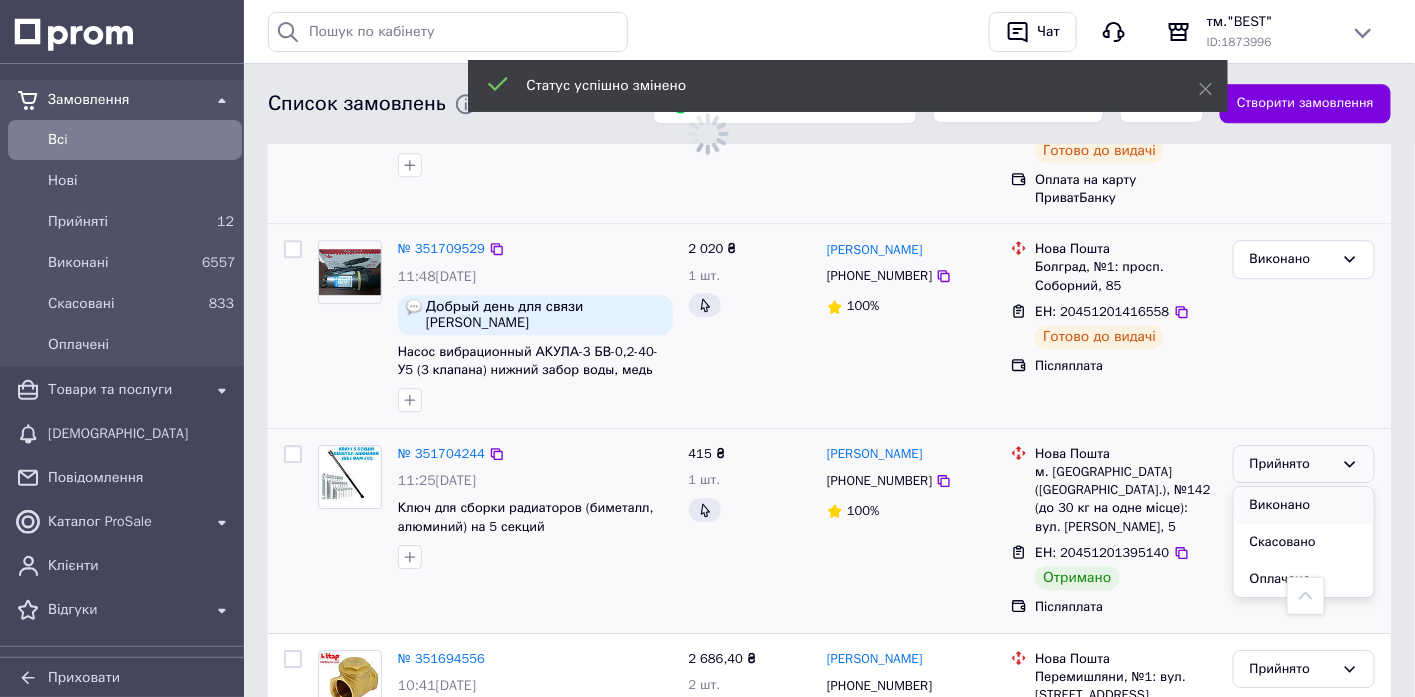 click on "Виконано" at bounding box center (1304, 505) 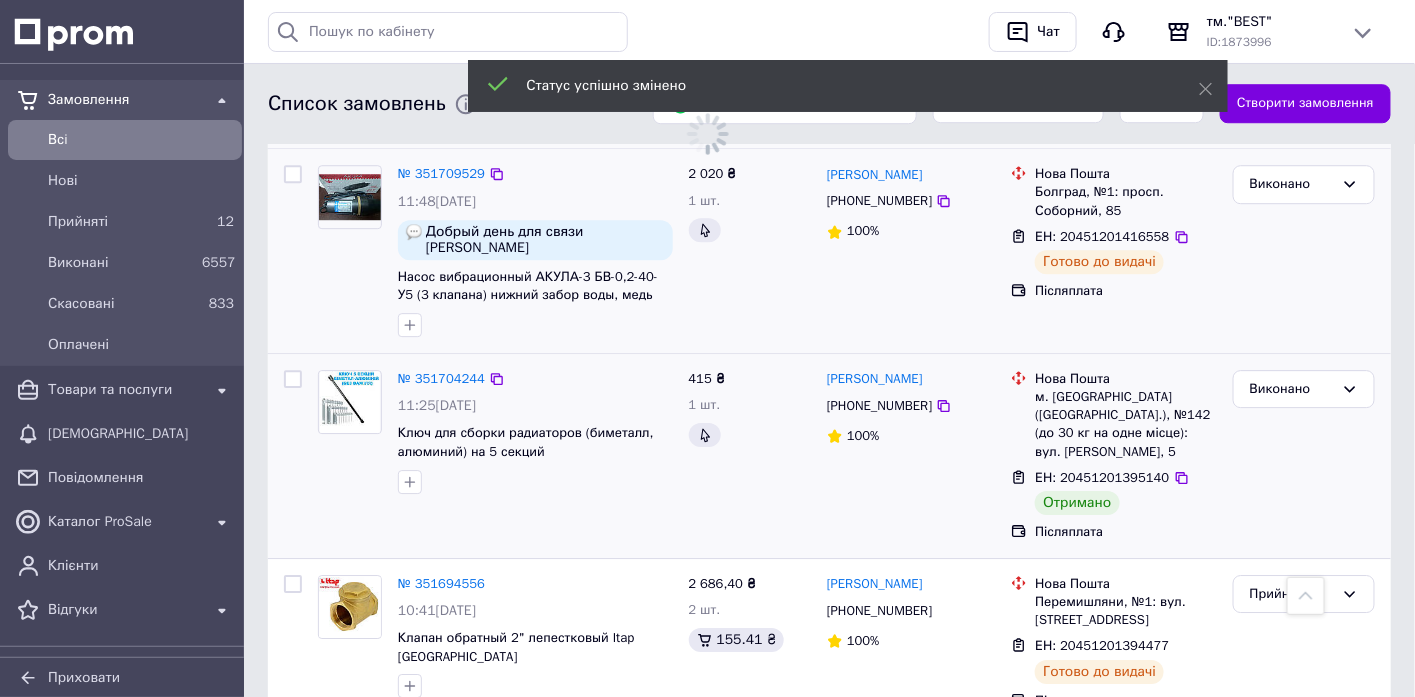 scroll, scrollTop: 1888, scrollLeft: 0, axis: vertical 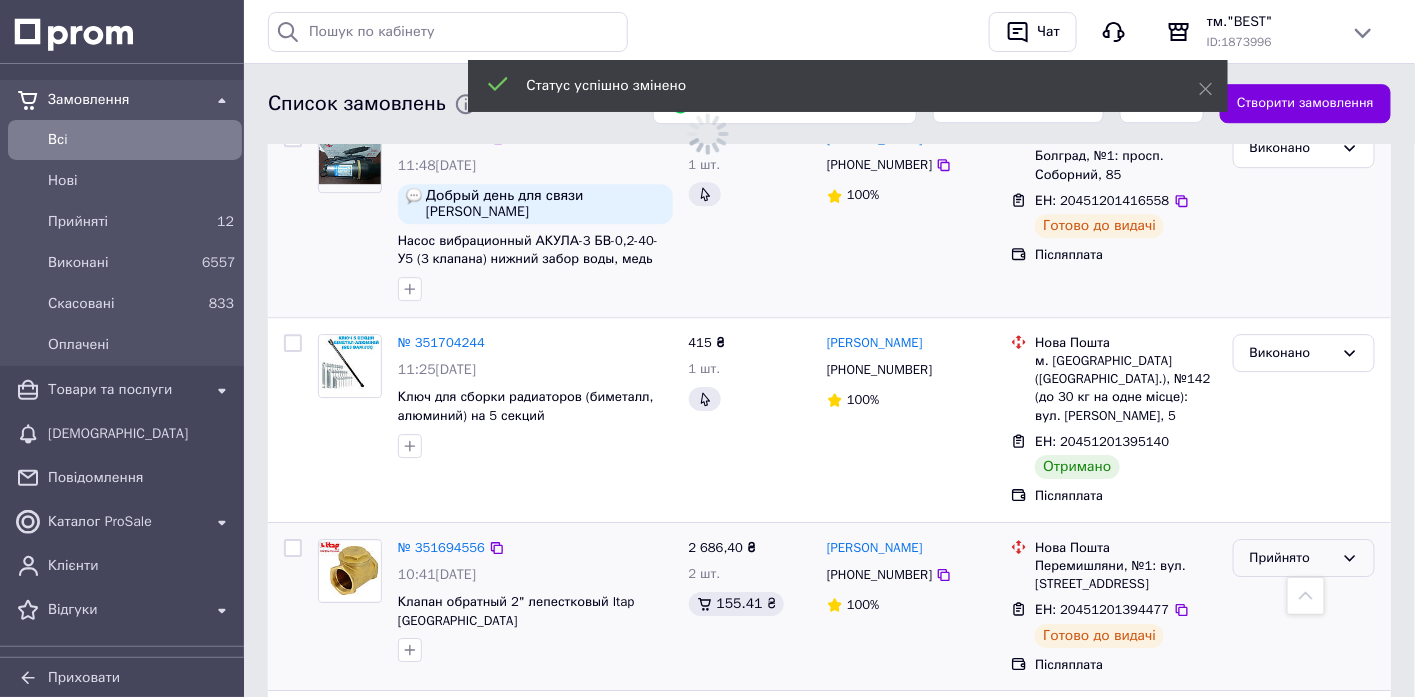 click 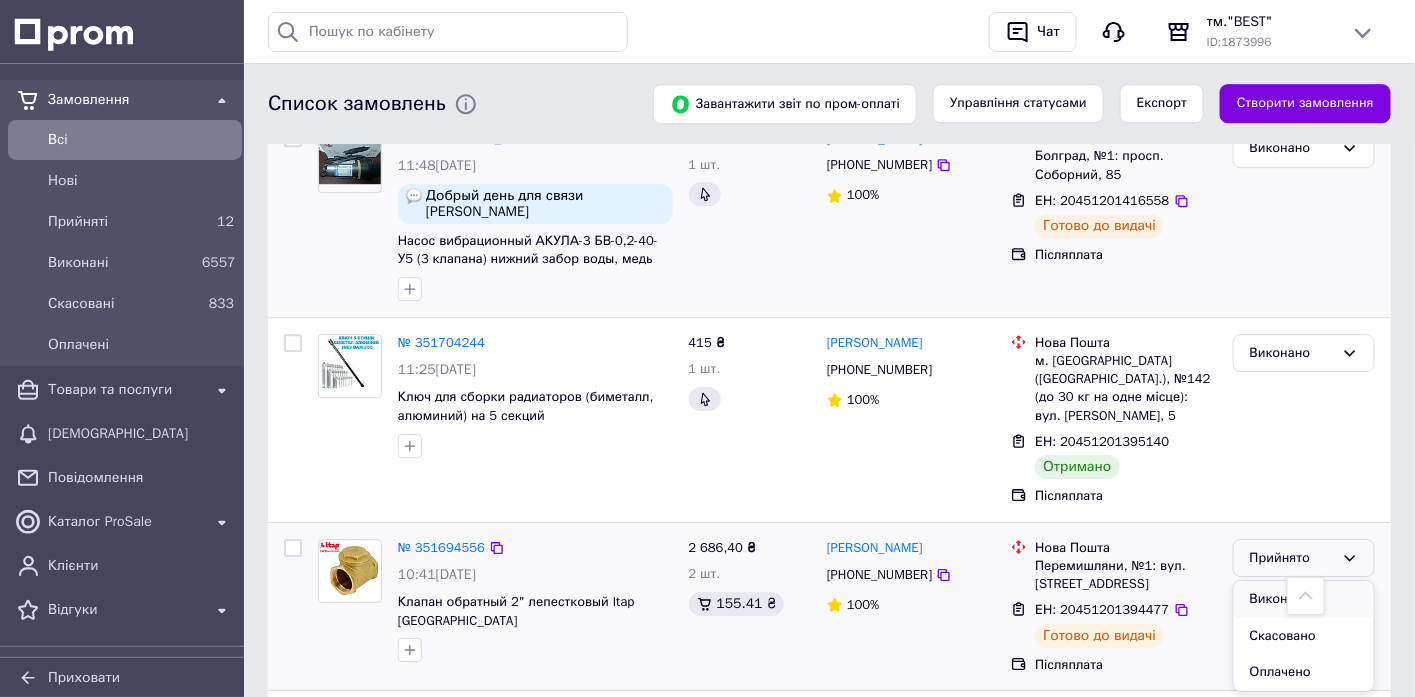 click on "Виконано" at bounding box center [1304, 599] 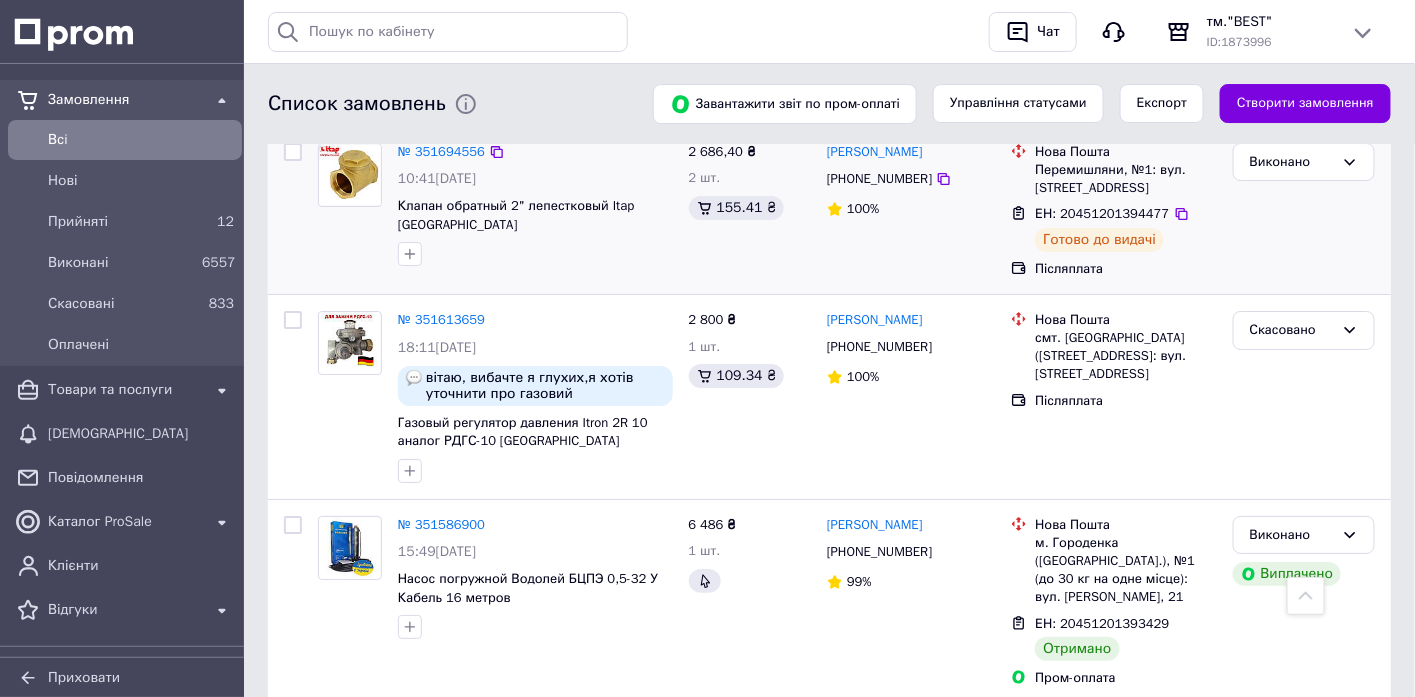scroll, scrollTop: 2222, scrollLeft: 0, axis: vertical 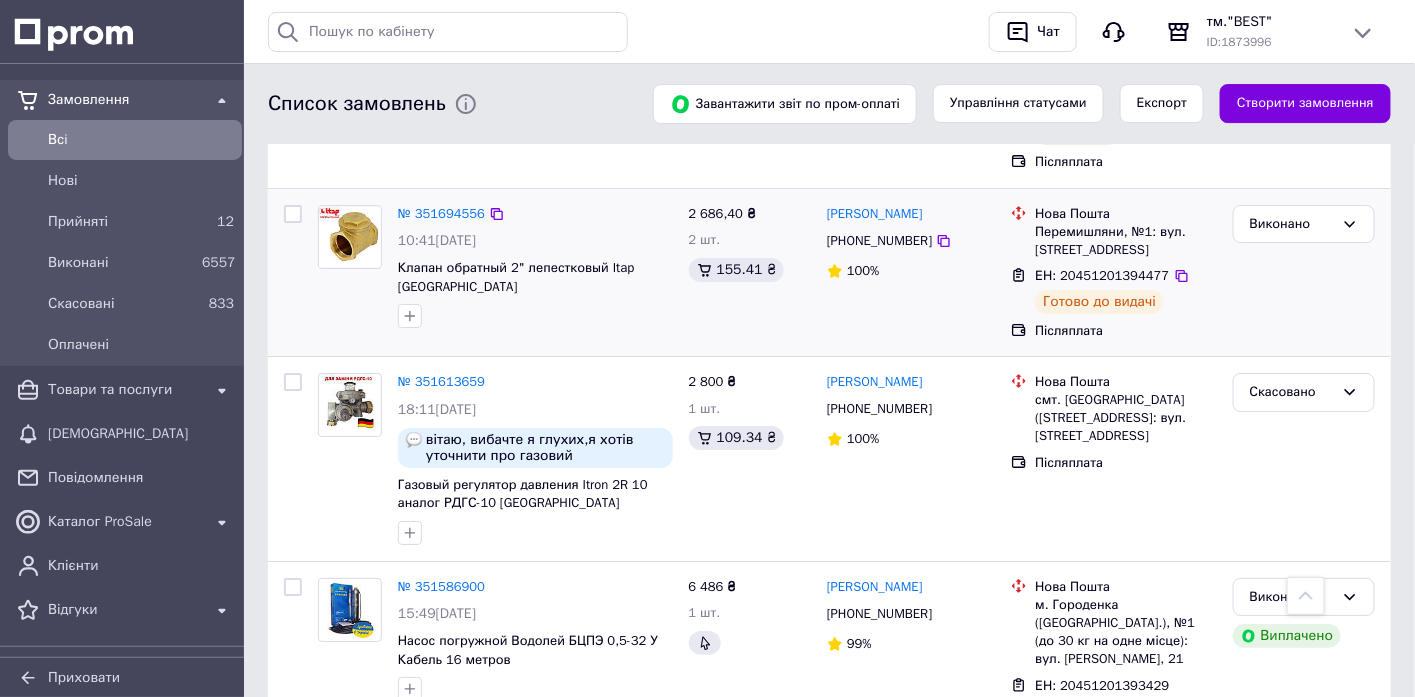 click on "Всi" at bounding box center [141, 140] 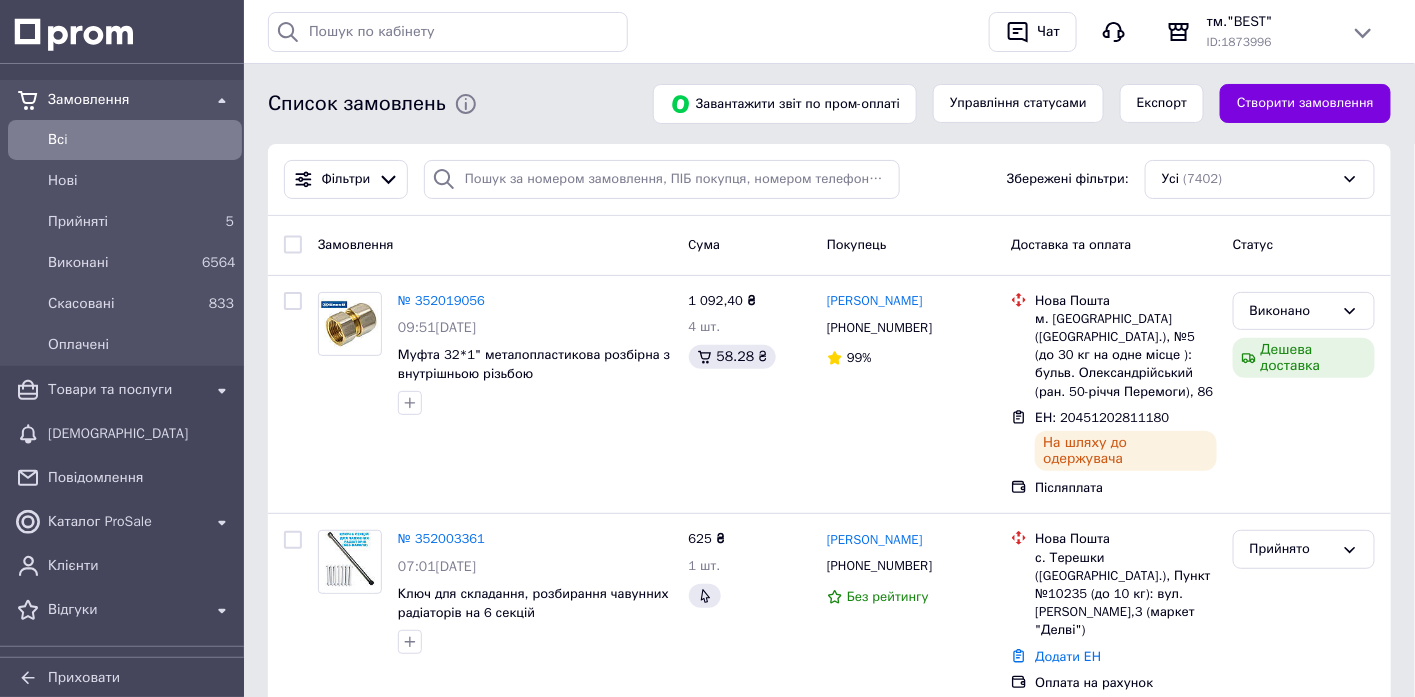click on "Всi" at bounding box center (141, 140) 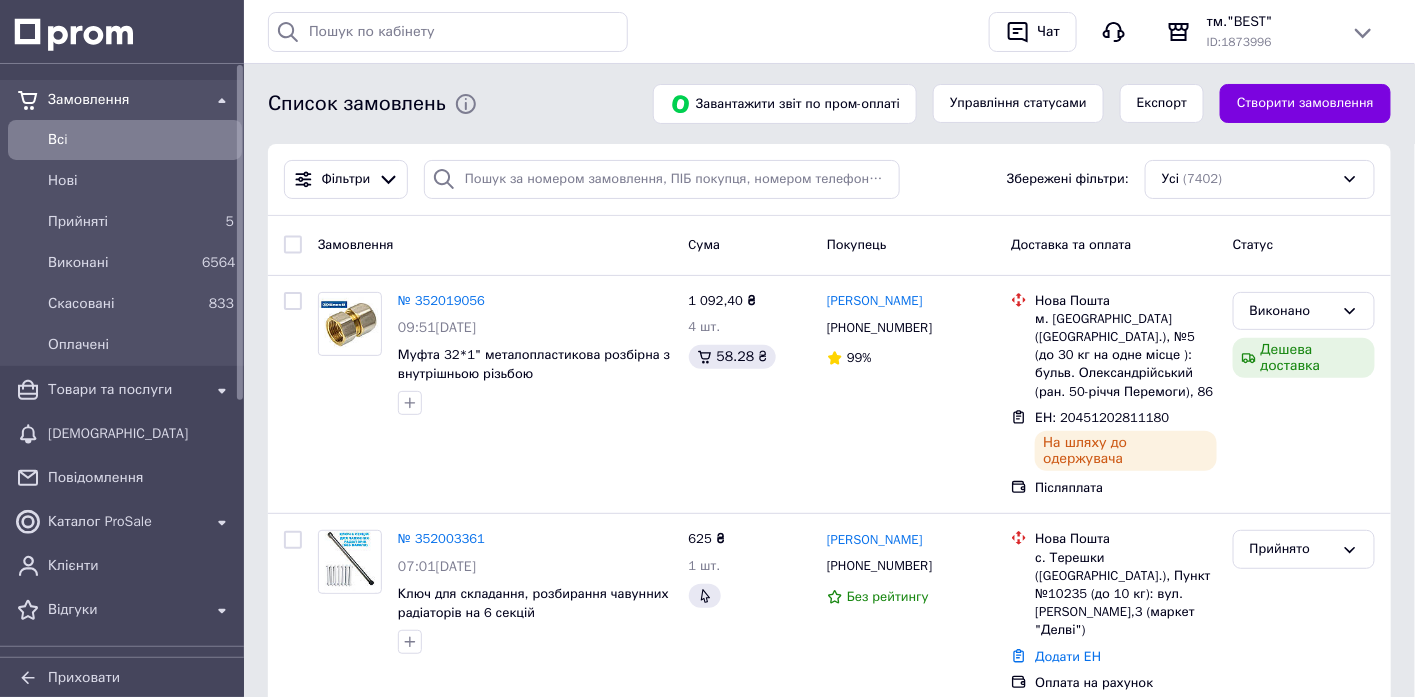 click on "Всi" at bounding box center [141, 140] 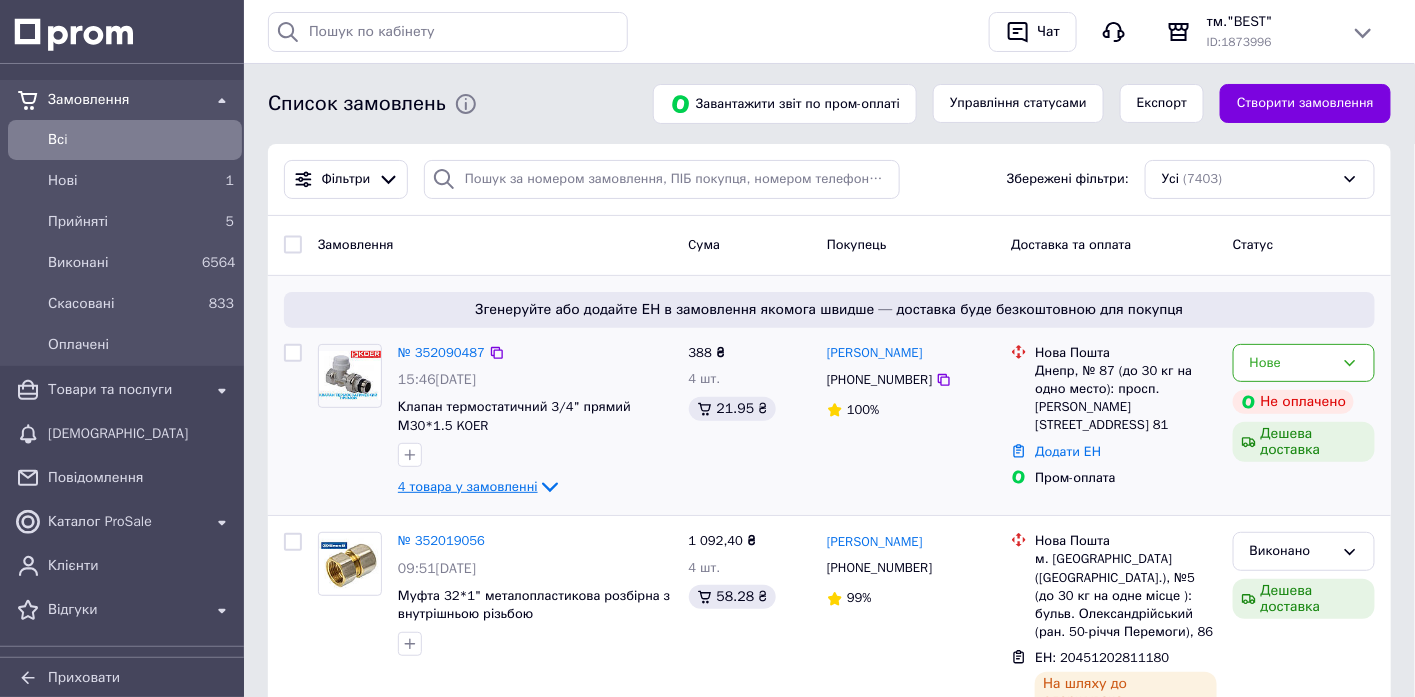 click 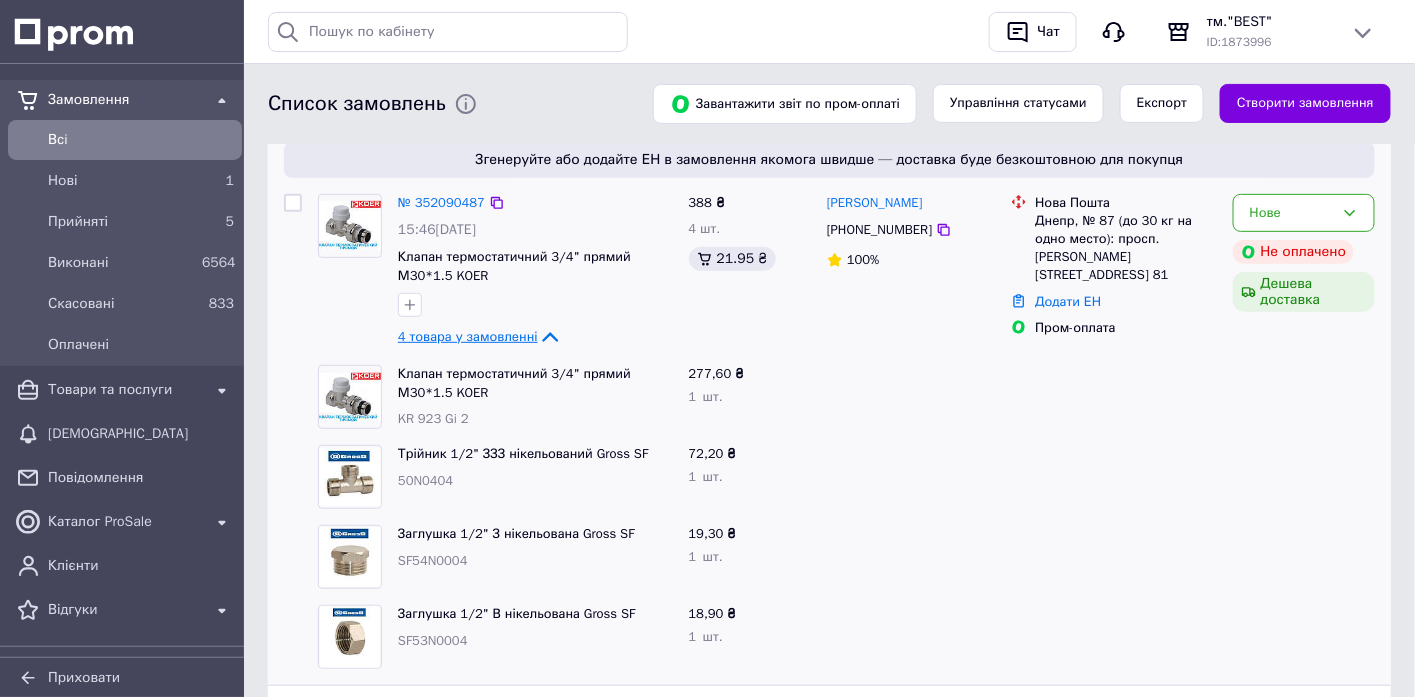 scroll, scrollTop: 111, scrollLeft: 0, axis: vertical 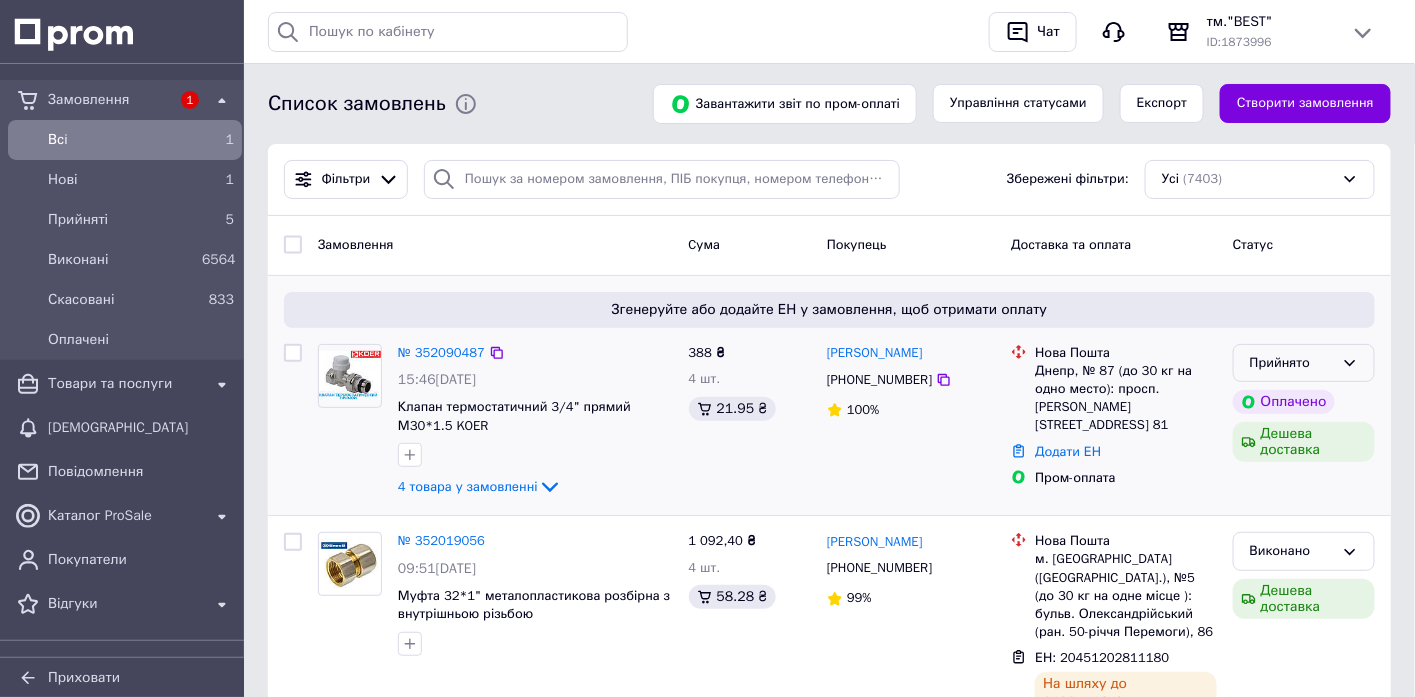 click 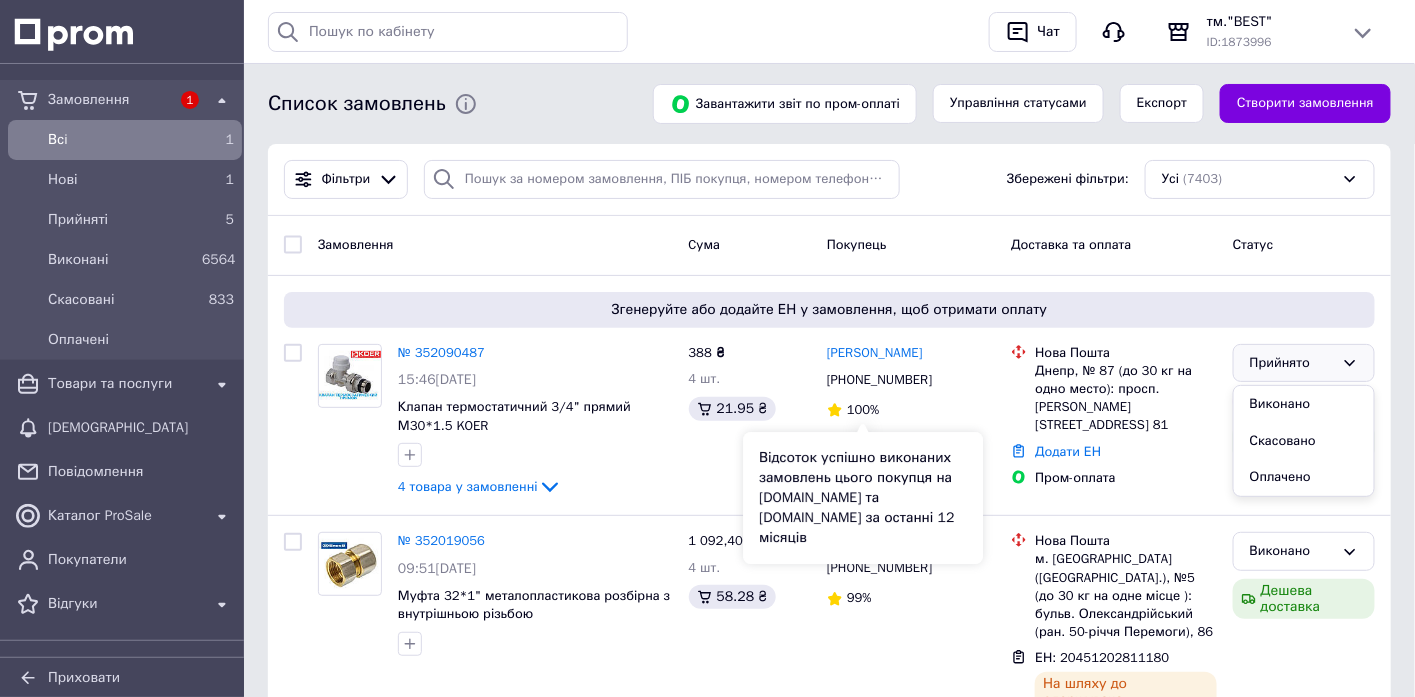 click on "Відсоток успішно виконаних замовлень цього покупця на [DOMAIN_NAME] та [DOMAIN_NAME] за останні 12 місяців" at bounding box center (863, 498) 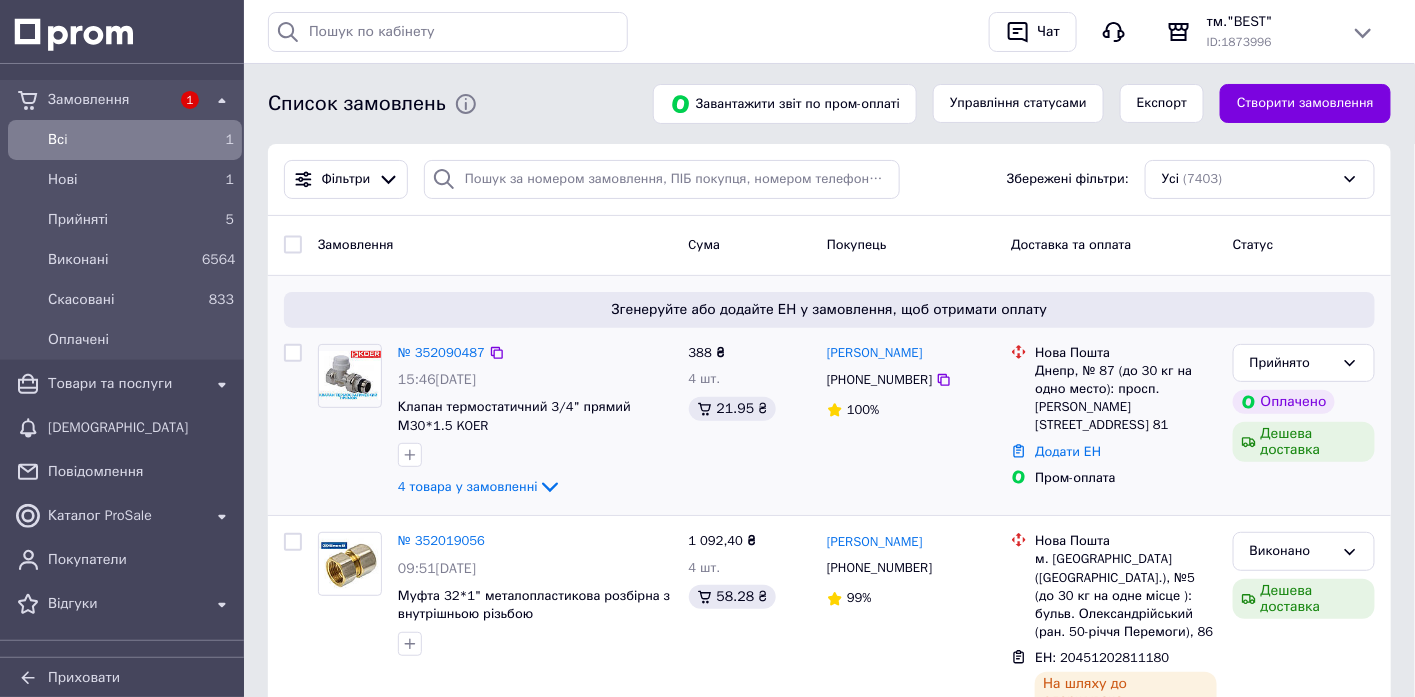 click at bounding box center (535, 455) 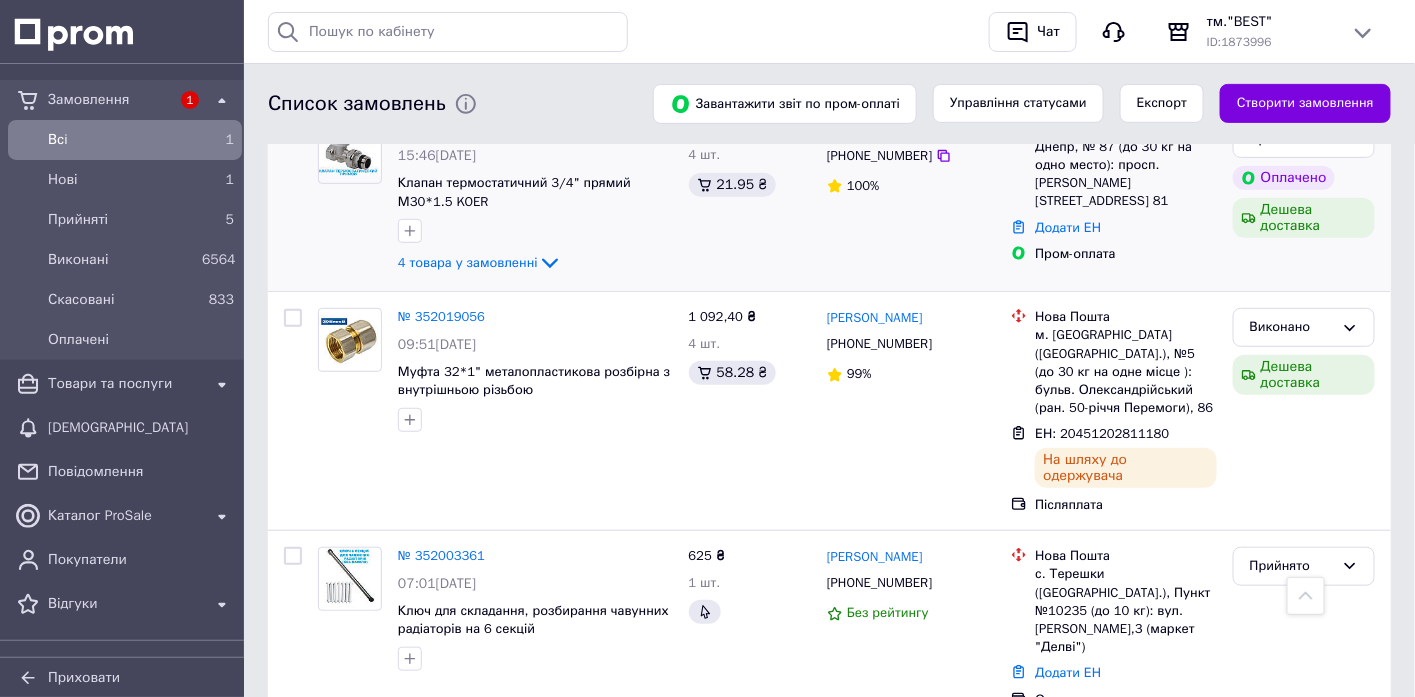 scroll, scrollTop: 111, scrollLeft: 0, axis: vertical 